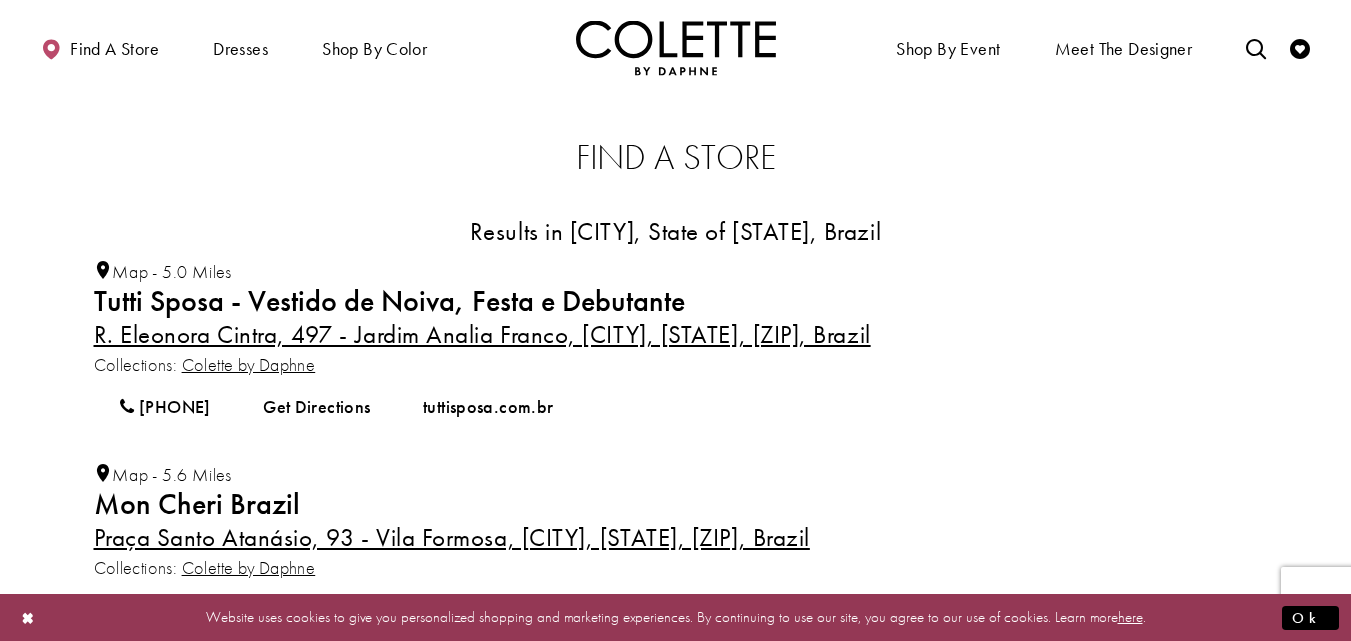 scroll, scrollTop: 0, scrollLeft: 0, axis: both 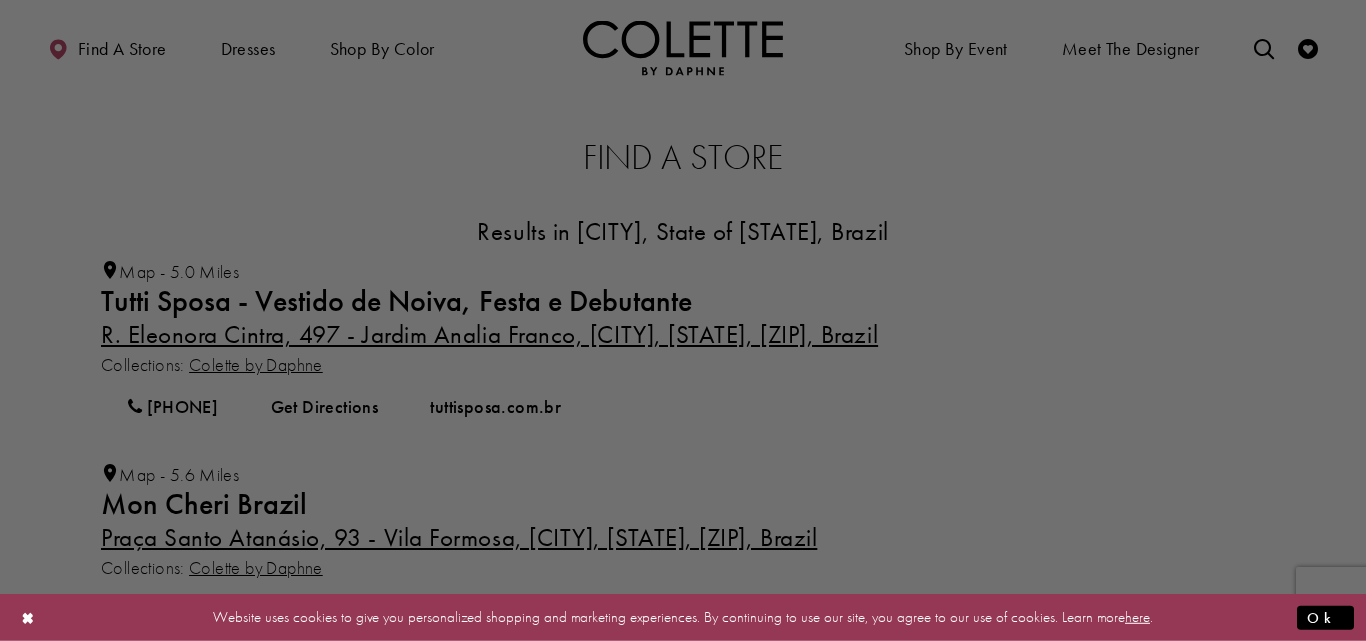 click at bounding box center [690, 323] 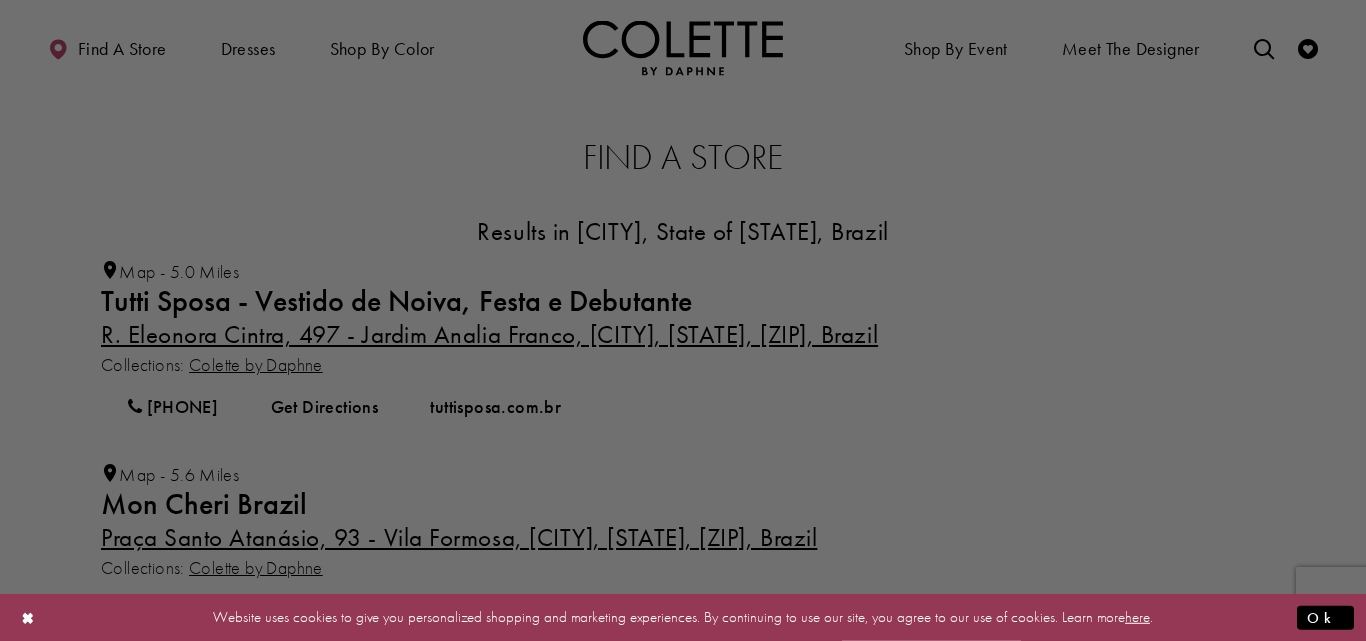 click at bounding box center (690, 323) 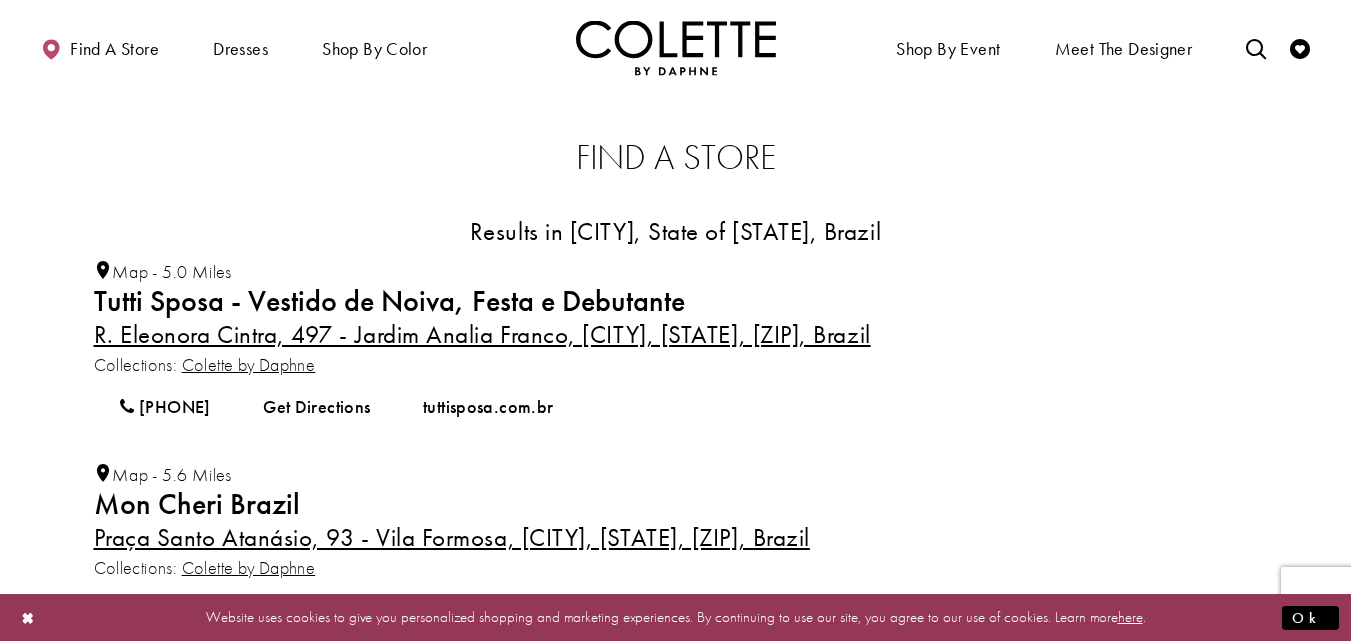 click on "Map - 5.0 Miles
Tutti Sposa - Vestido de Noiva, Festa e Debutante
R. Eleonora Cintra, 497 - Jardim Analia Franco, [CITY], [STATE], [ZIP], Brazil
Collections:
Colette by Daphne
Click to Call
[PHONE]
Get Directions
tuttisposa.com.br" at bounding box center [482, 346] 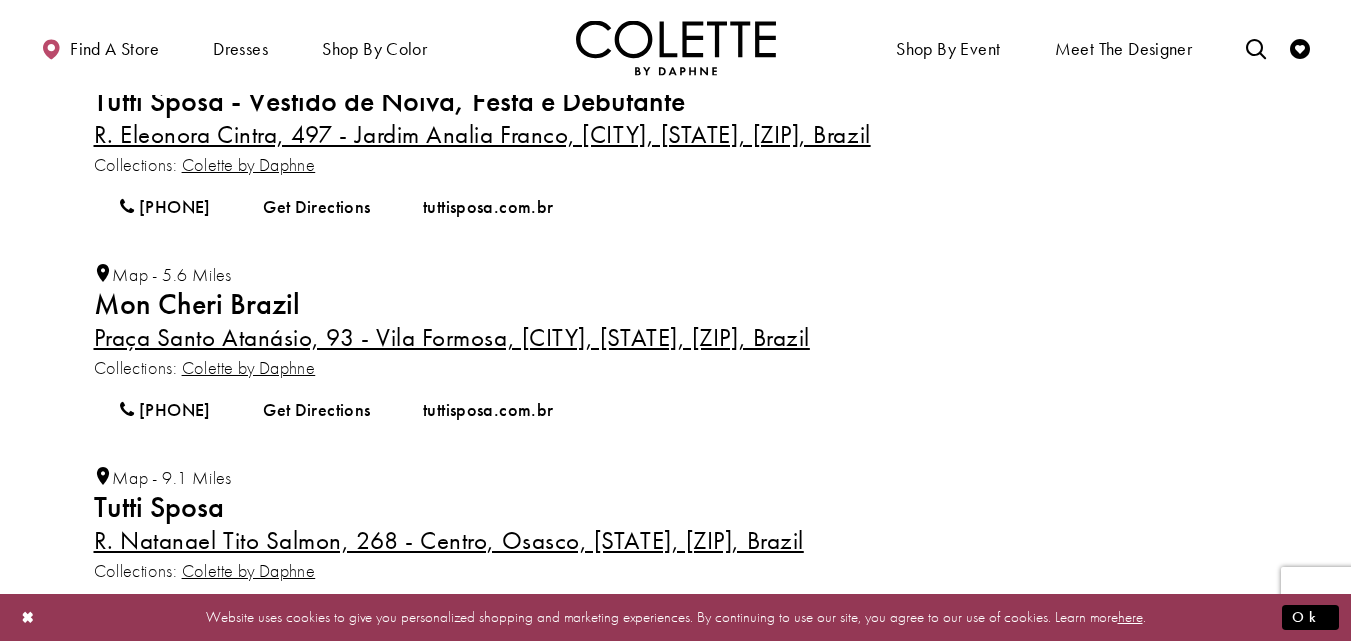 scroll, scrollTop: 240, scrollLeft: 0, axis: vertical 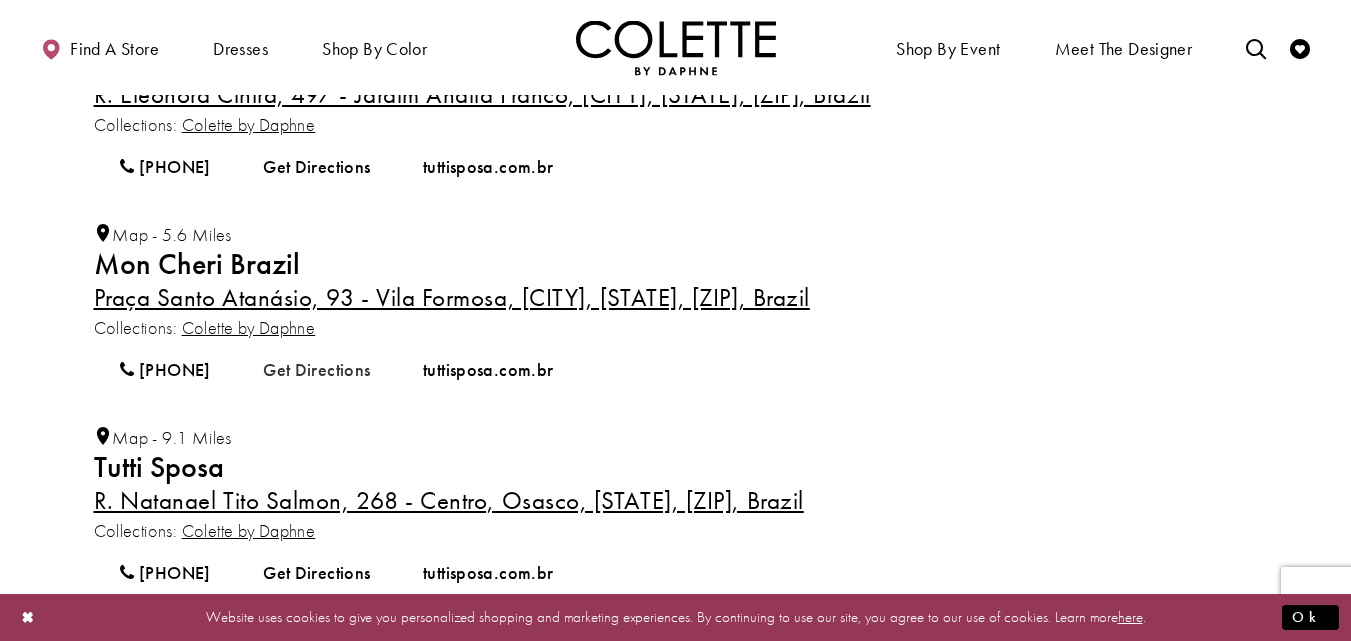 click on "Get Directions" at bounding box center (316, 369) 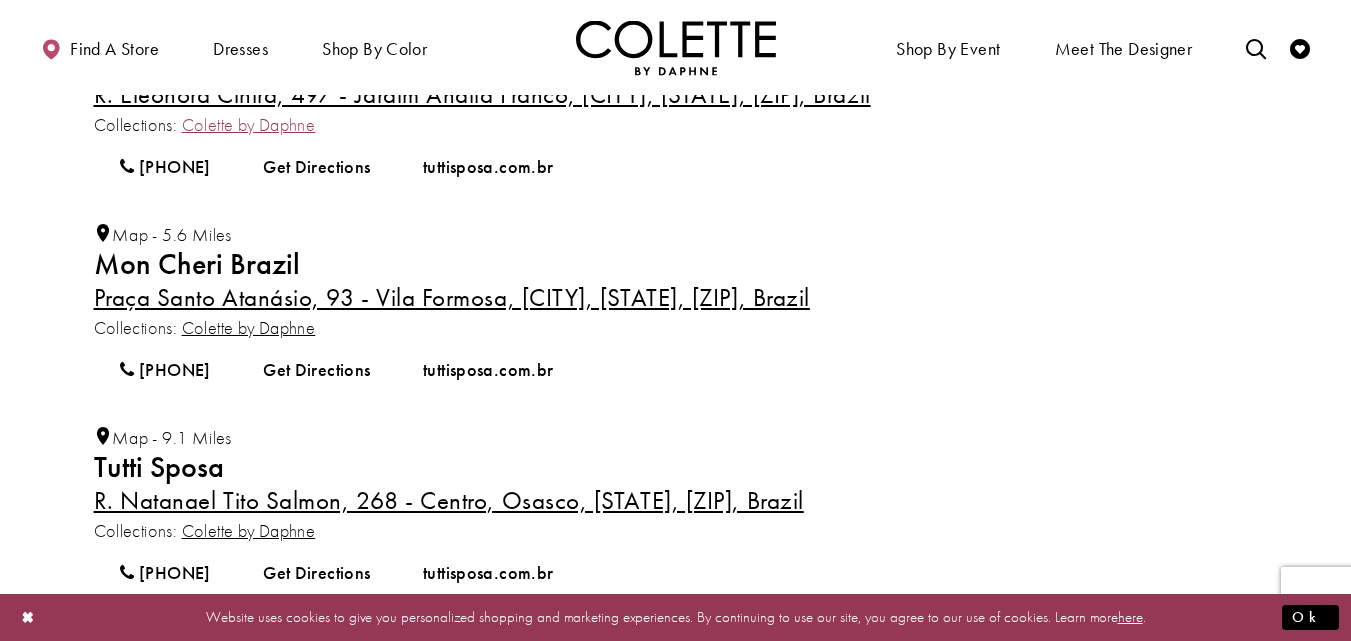click on "Colette by Daphne" at bounding box center (249, 124) 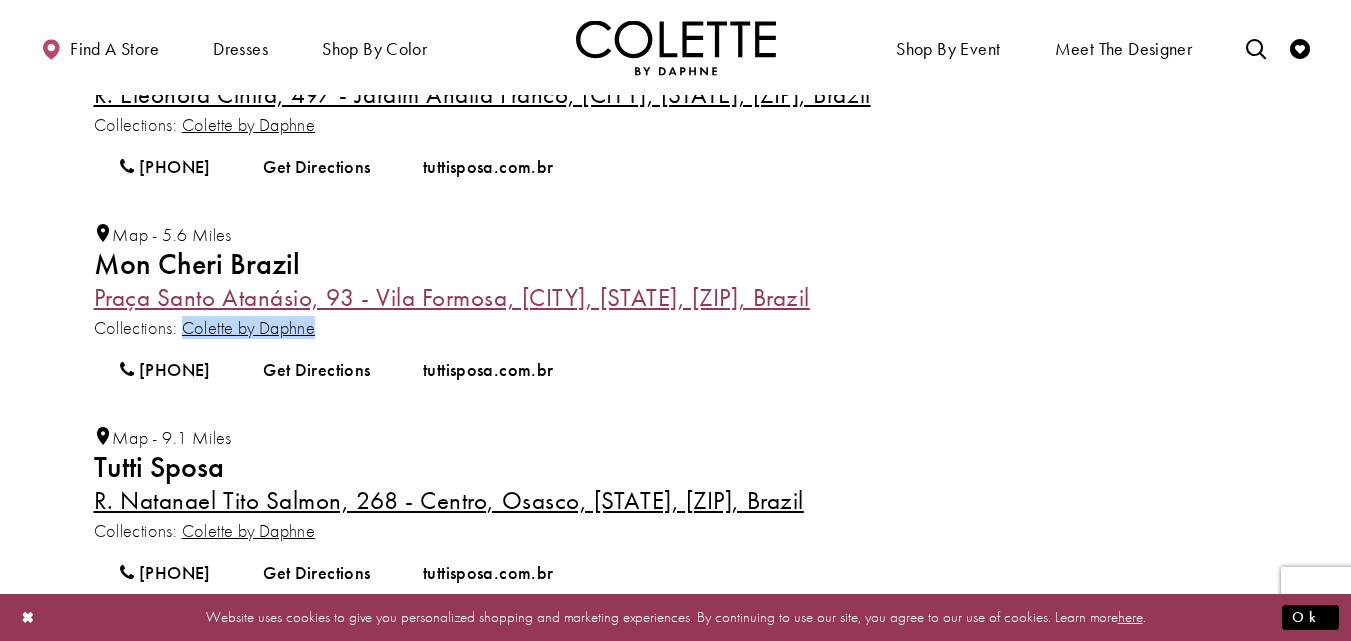drag, startPoint x: 180, startPoint y: 320, endPoint x: 320, endPoint y: 309, distance: 140.43147 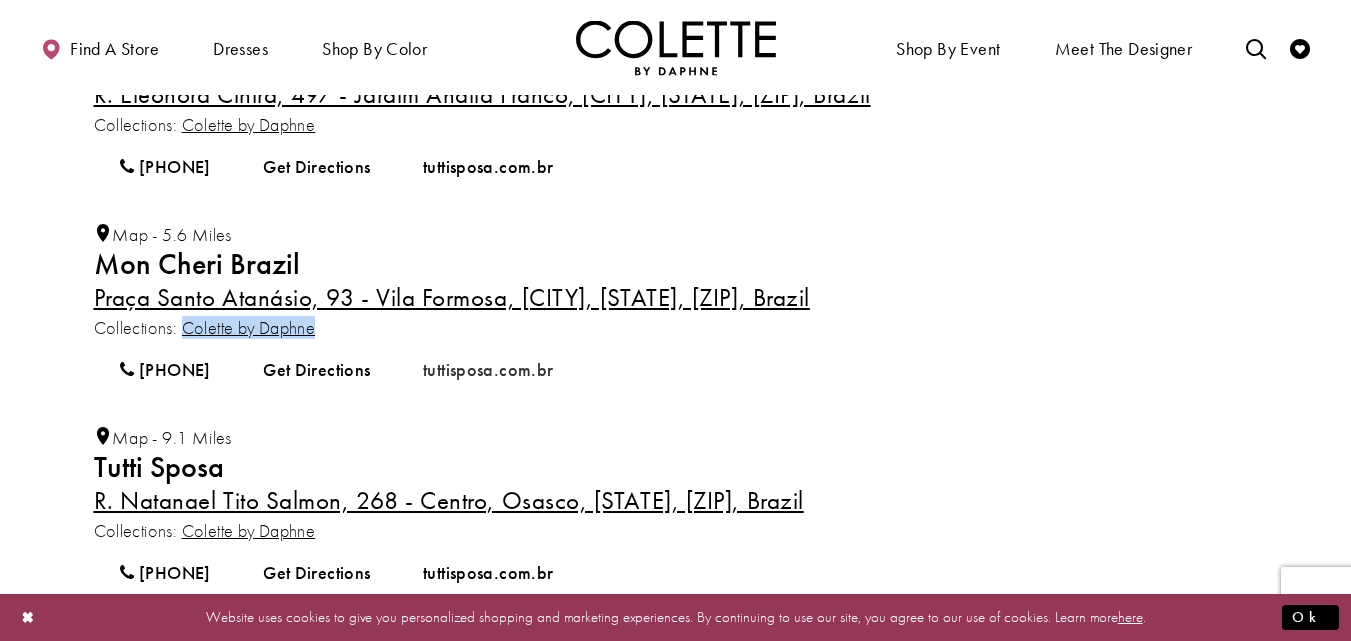 click on "tuttisposa.com.br" at bounding box center (488, 370) 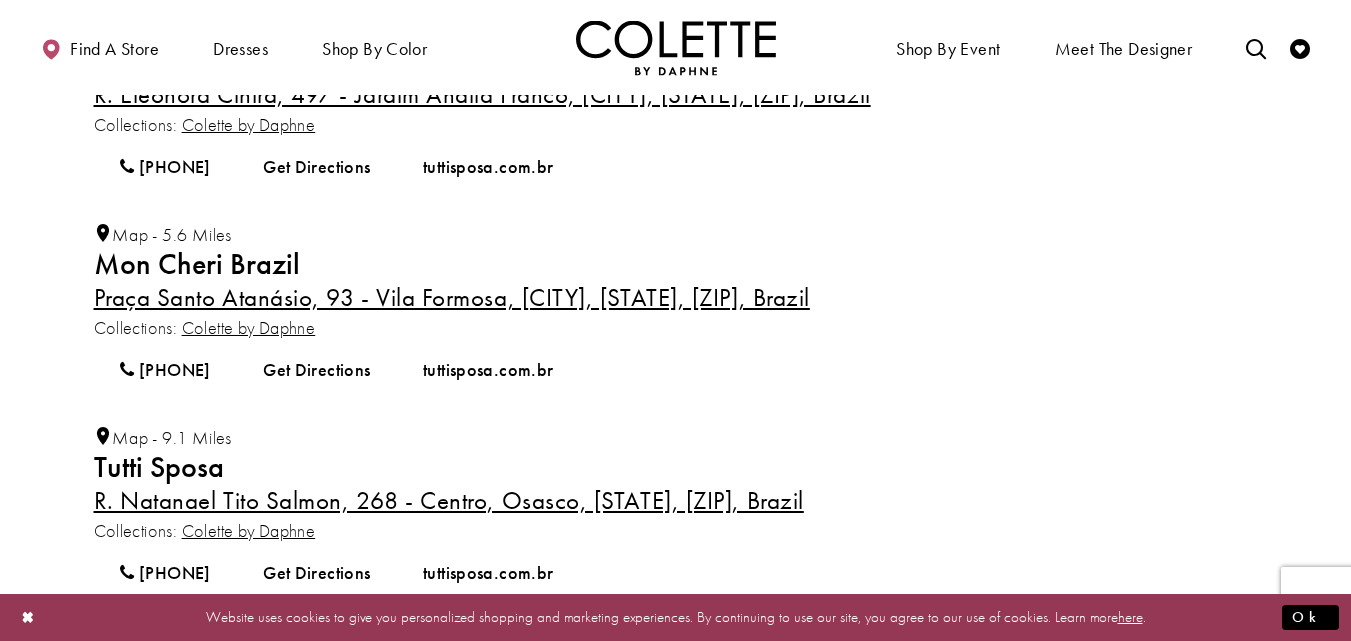 click on "Click to Call
55 11 2076-0924
Get Directions
tuttisposa.com.br" at bounding box center [452, 370] 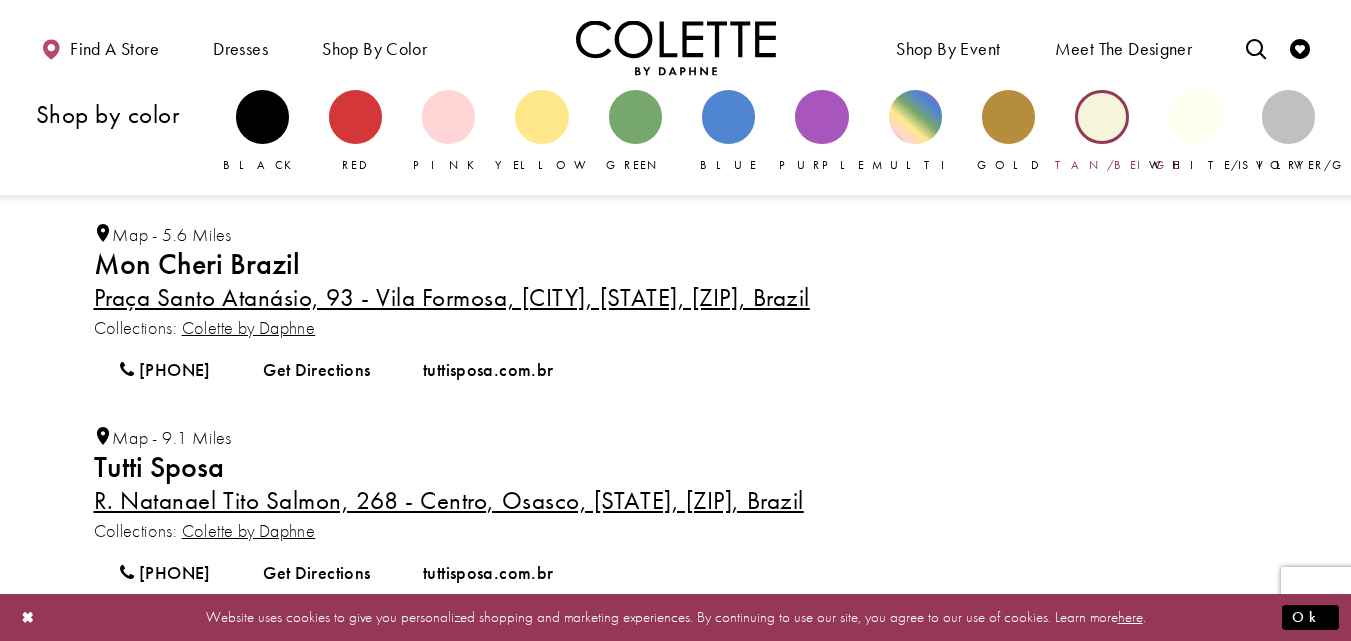 click at bounding box center [1101, 116] 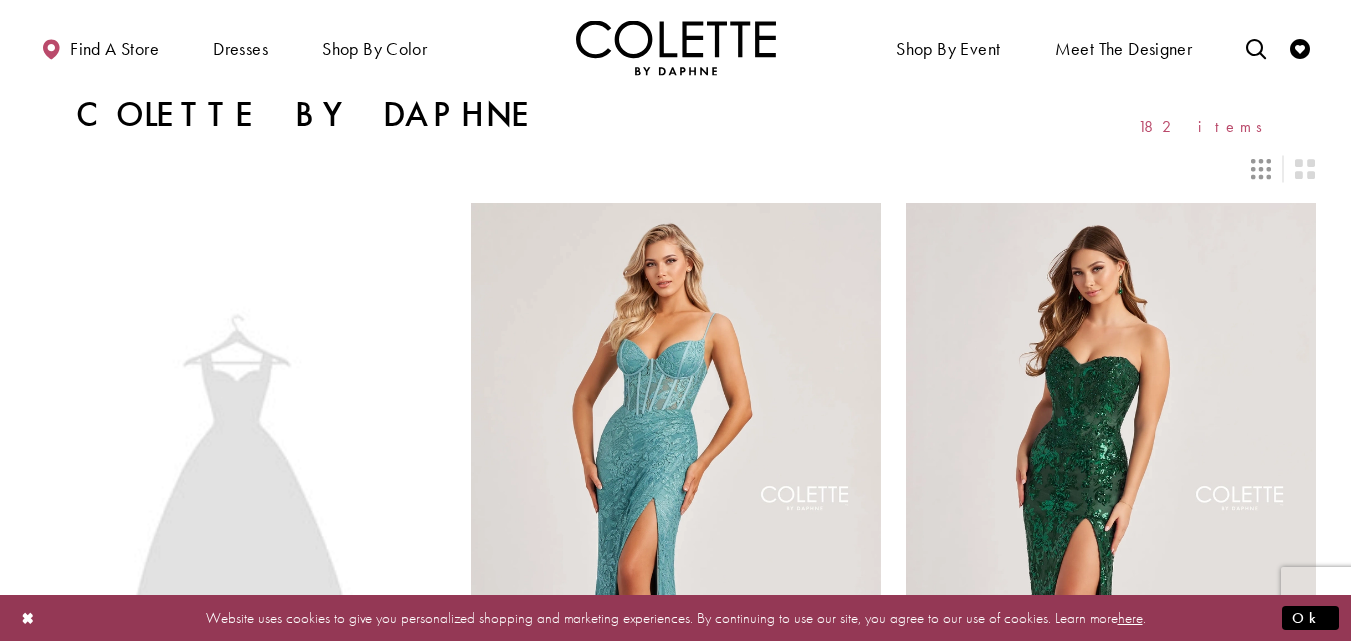 scroll, scrollTop: 0, scrollLeft: 0, axis: both 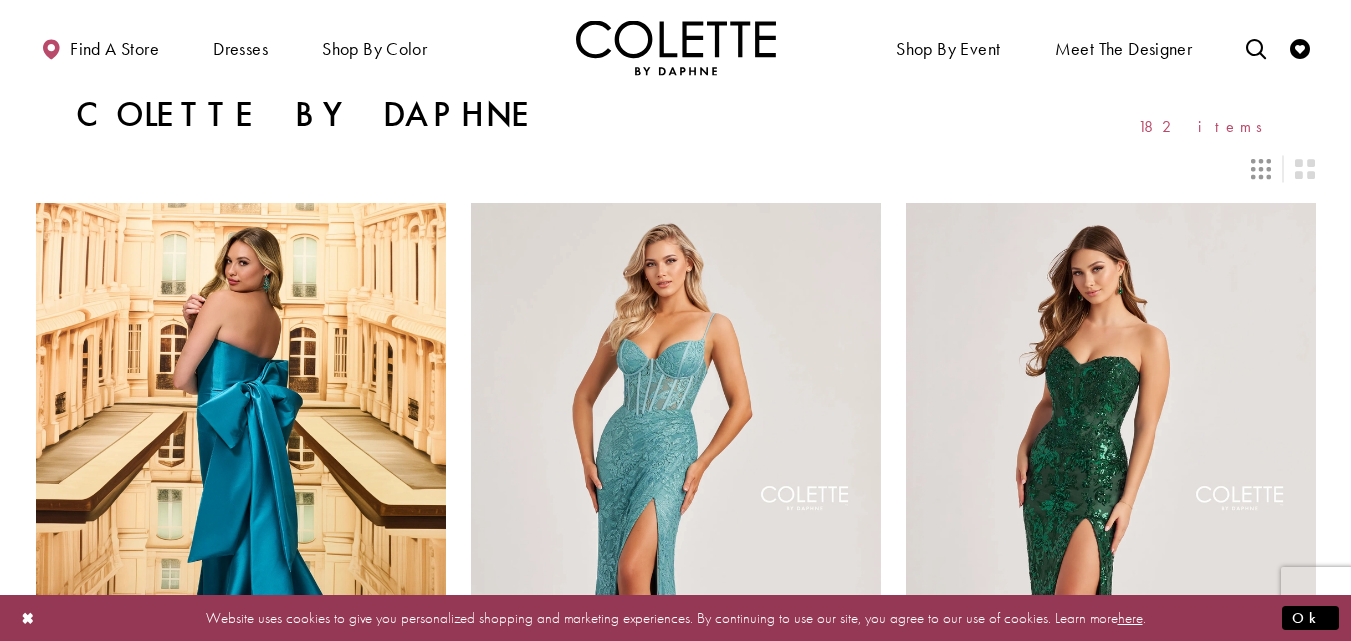click on "Colette by Daphne
182 items" at bounding box center (676, 115) 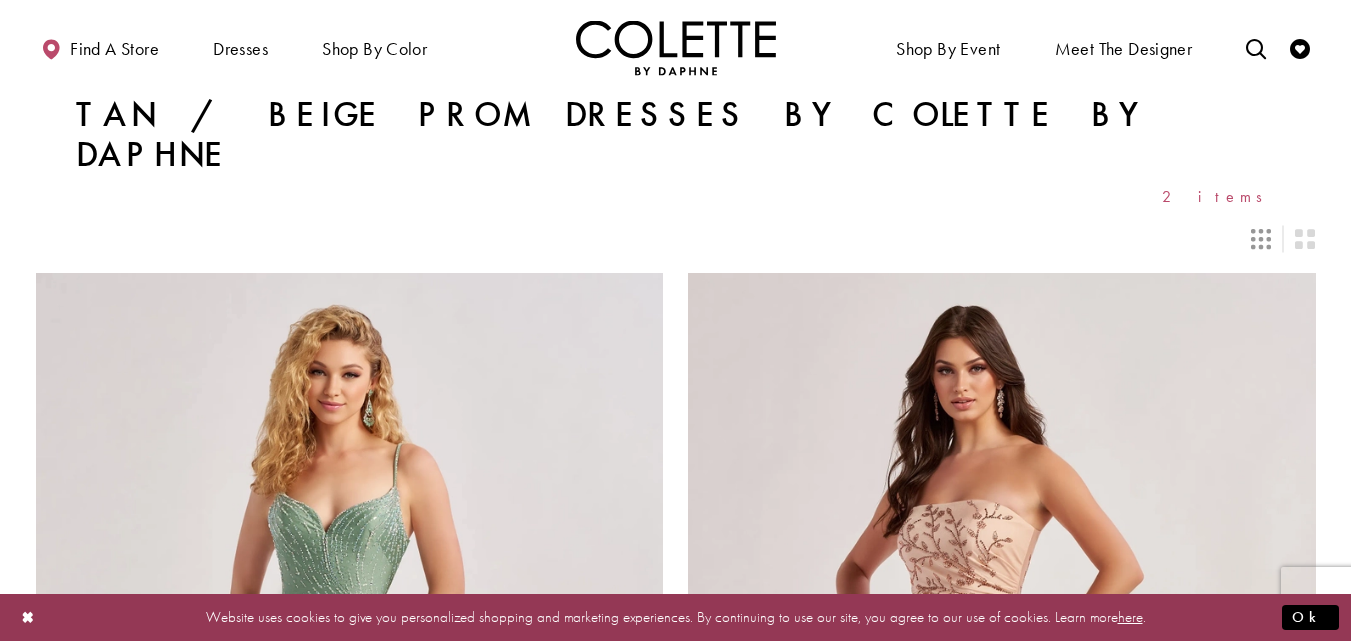 scroll, scrollTop: 0, scrollLeft: 0, axis: both 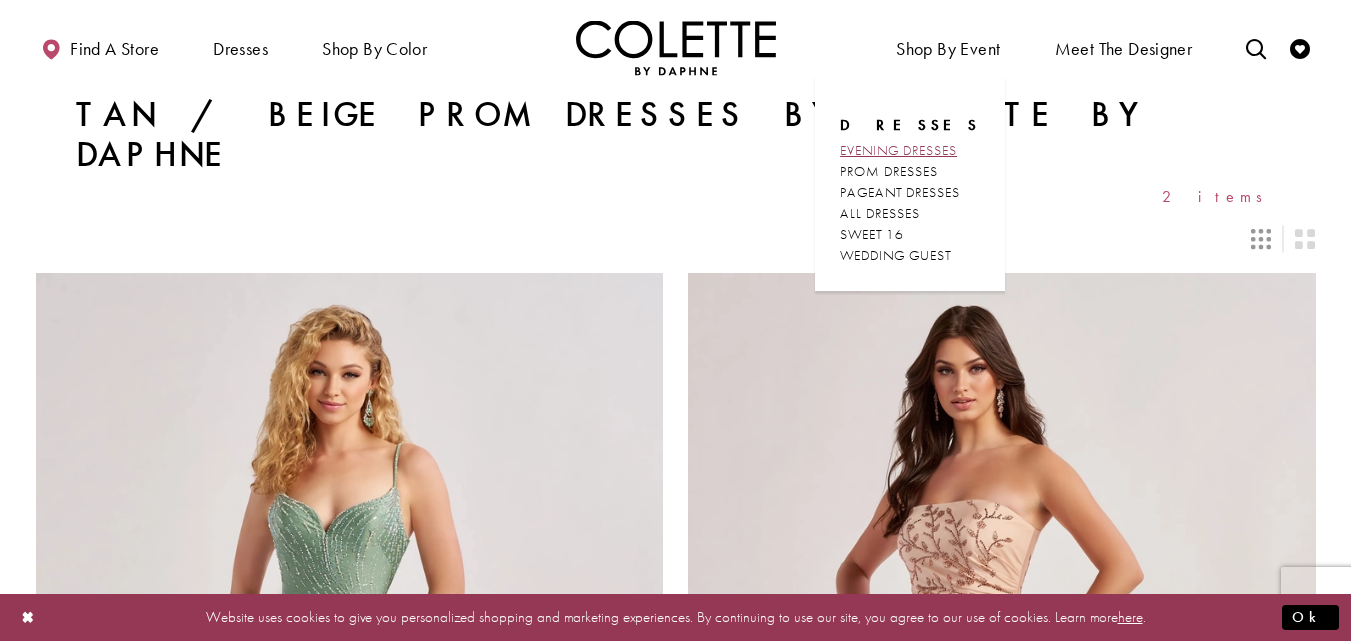 click on "EVENING DRESSES" at bounding box center (898, 150) 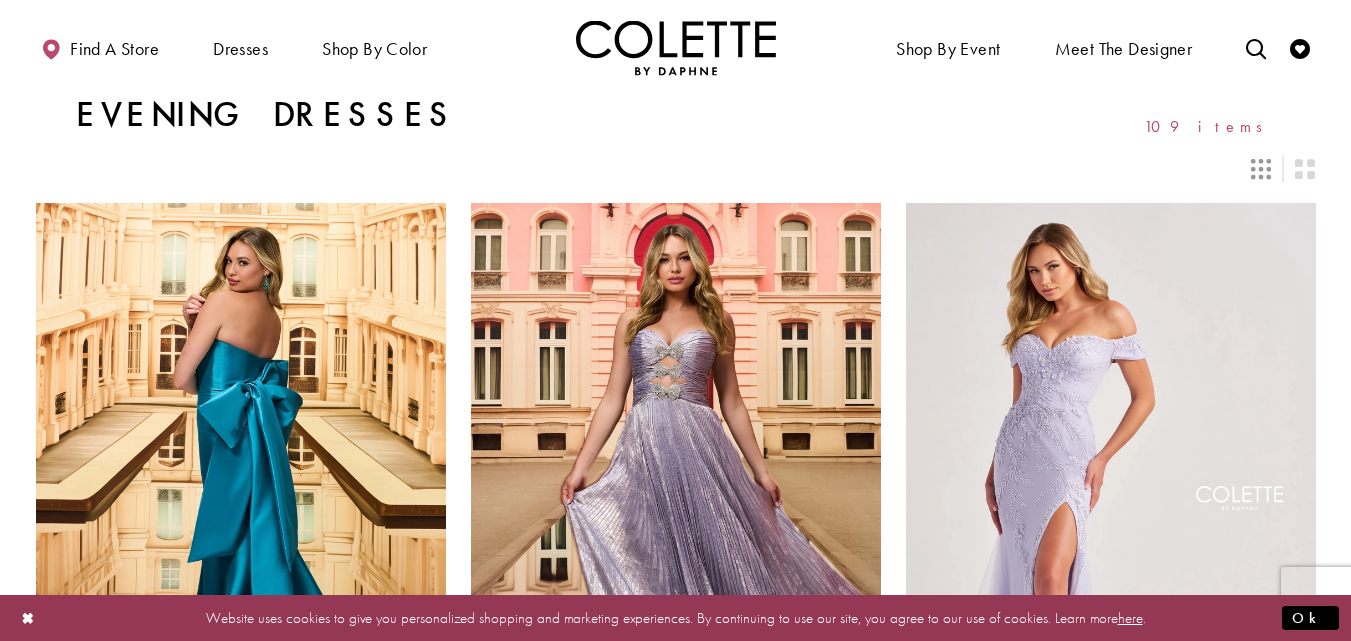 scroll, scrollTop: 0, scrollLeft: 0, axis: both 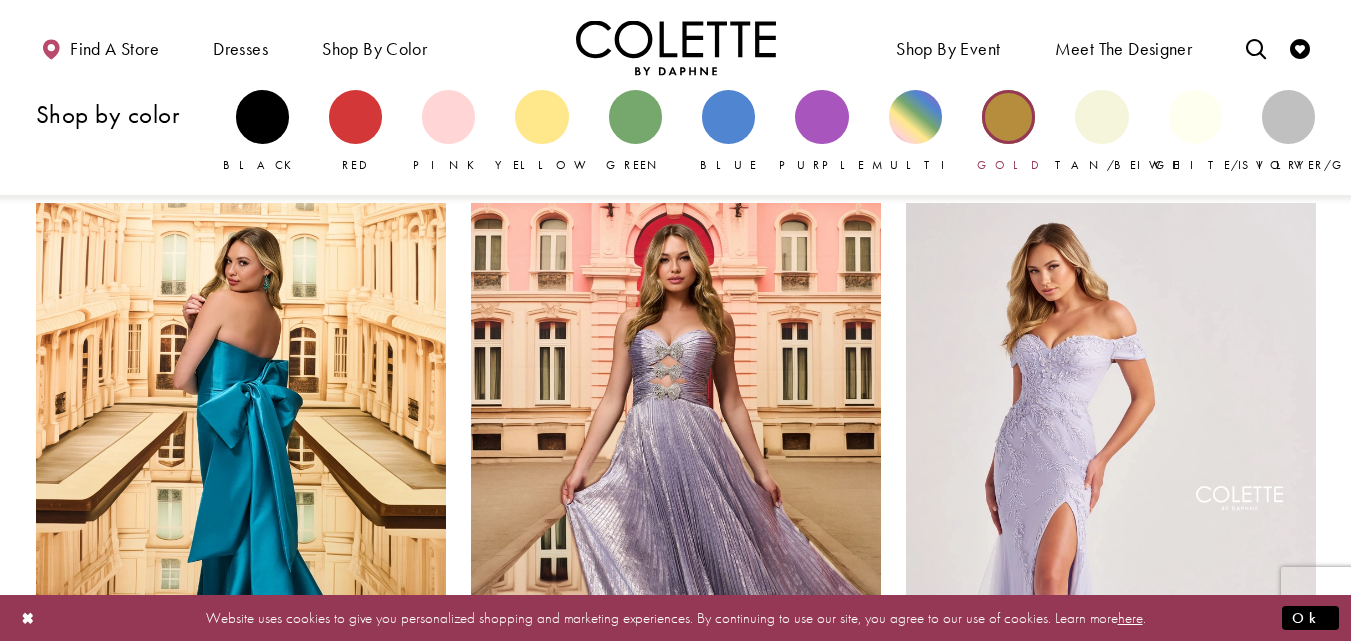 click at bounding box center [1008, 116] 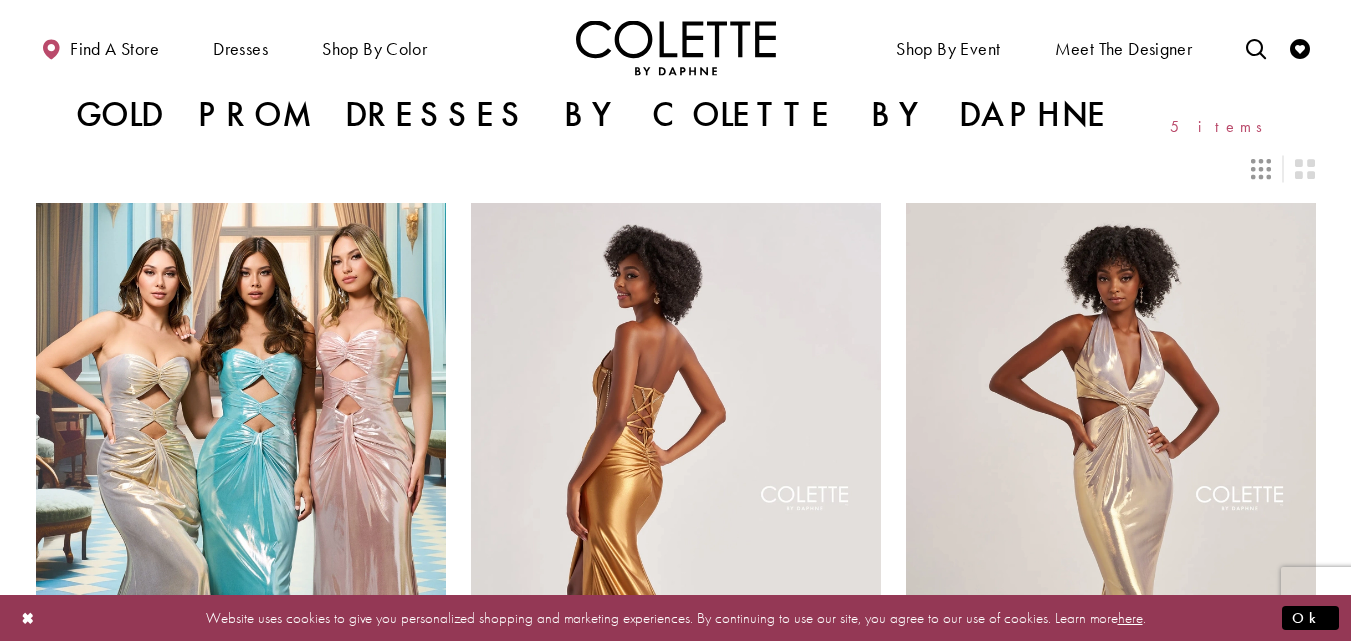 scroll, scrollTop: 0, scrollLeft: 0, axis: both 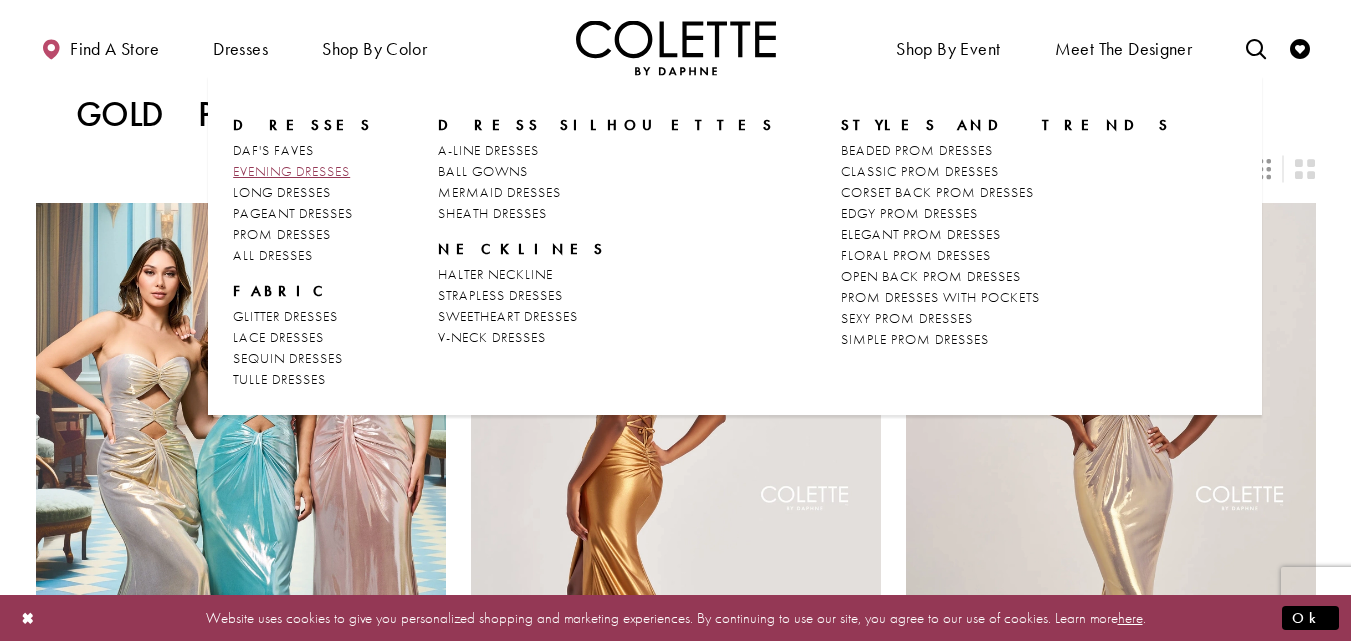 click on "EVENING DRESSES" at bounding box center [291, 171] 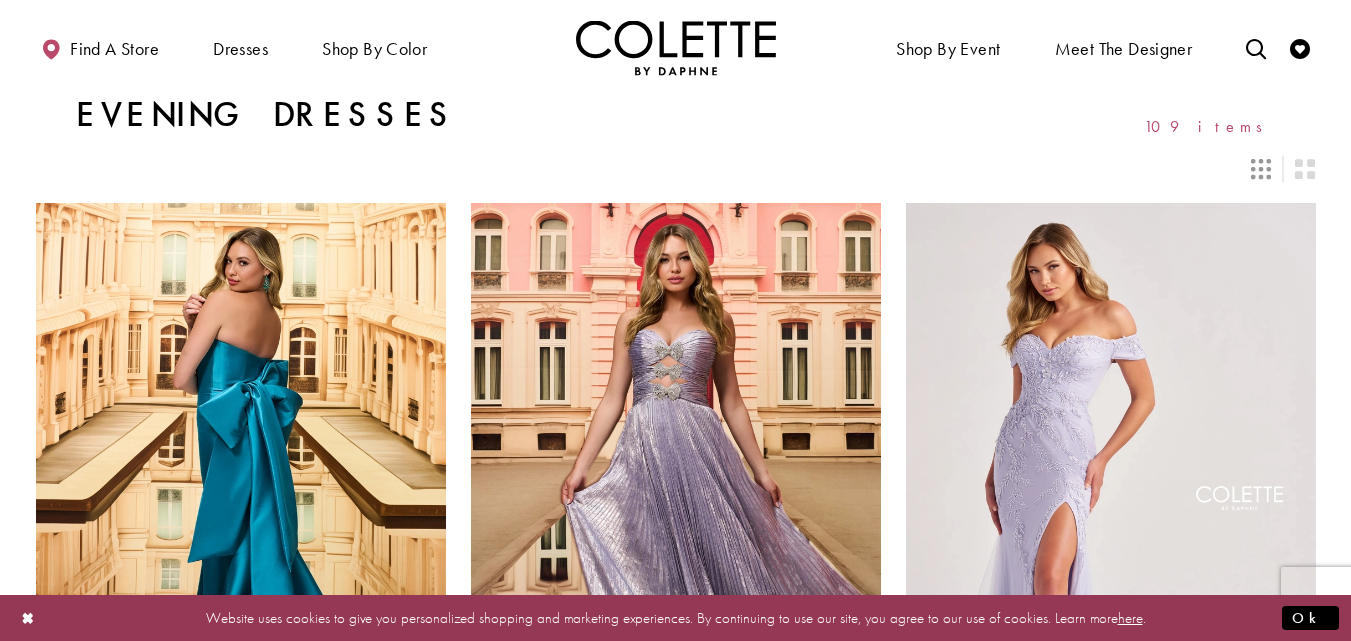 scroll, scrollTop: 0, scrollLeft: 0, axis: both 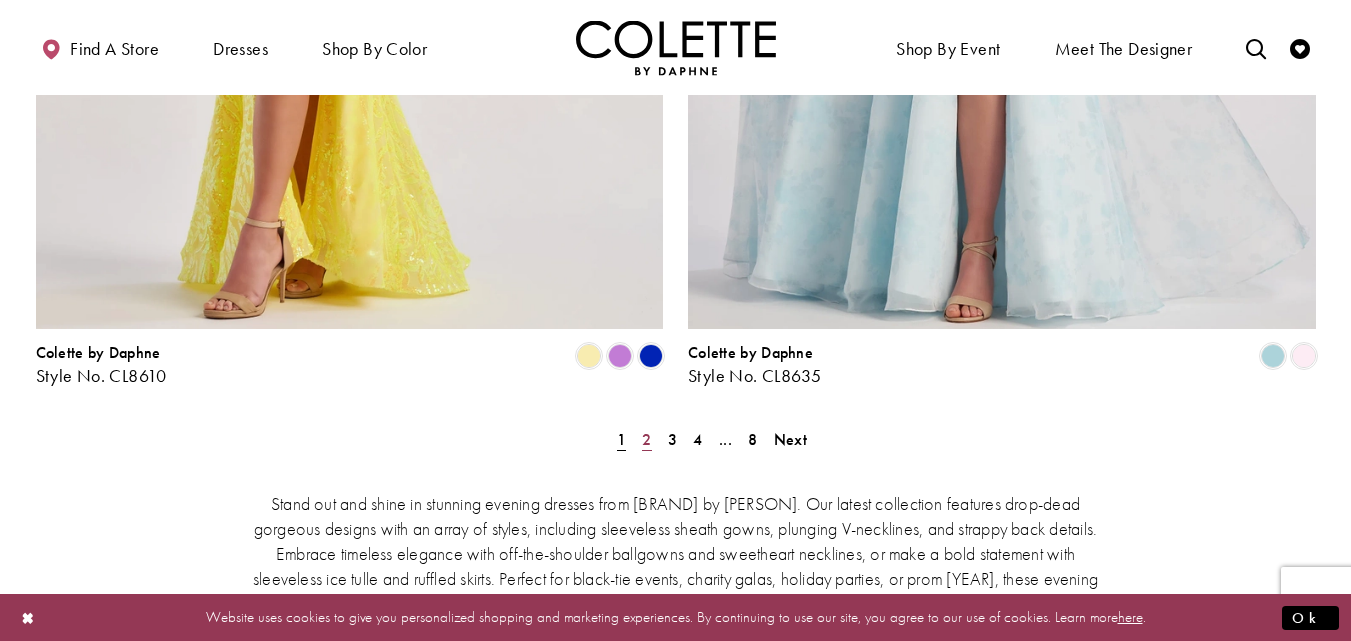 click on "2" at bounding box center [646, 439] 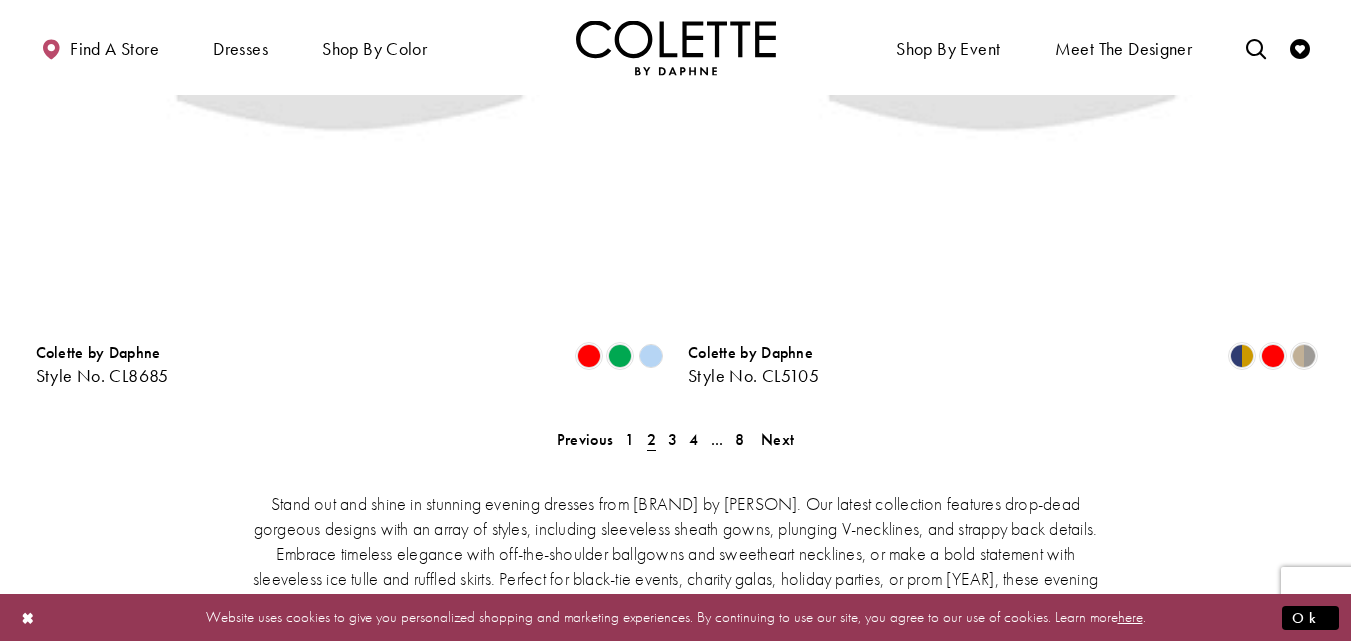 scroll, scrollTop: 108, scrollLeft: 0, axis: vertical 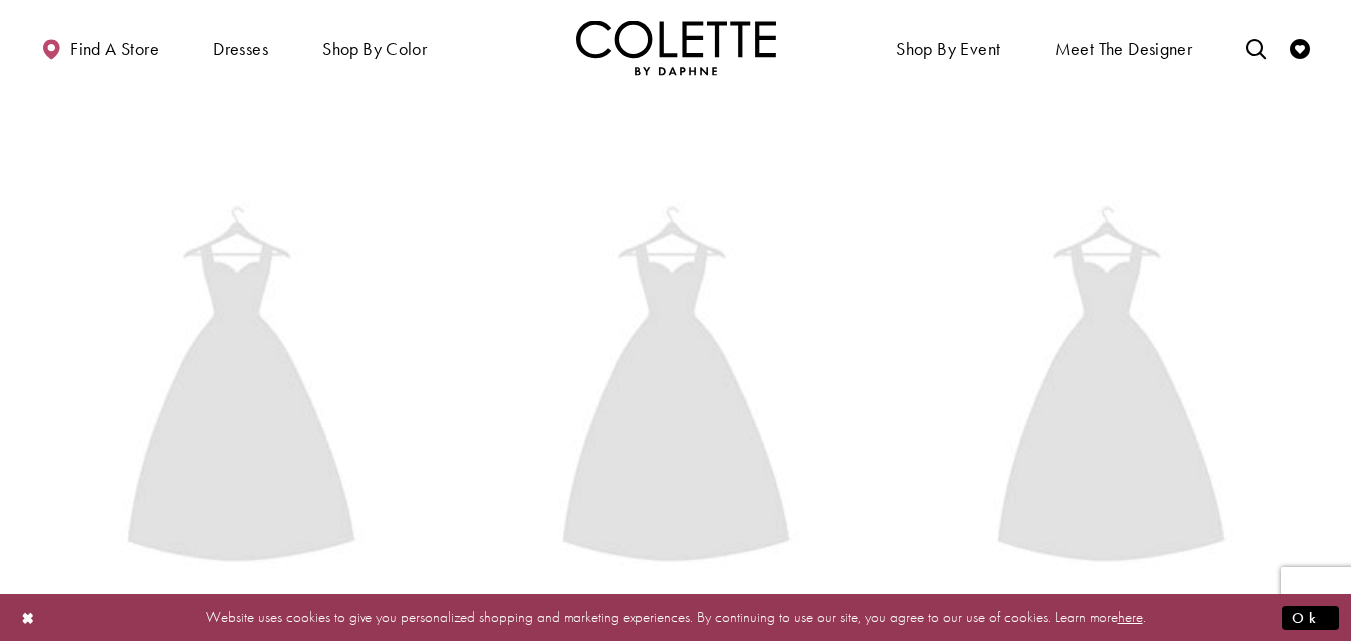 click at bounding box center (676, 393) 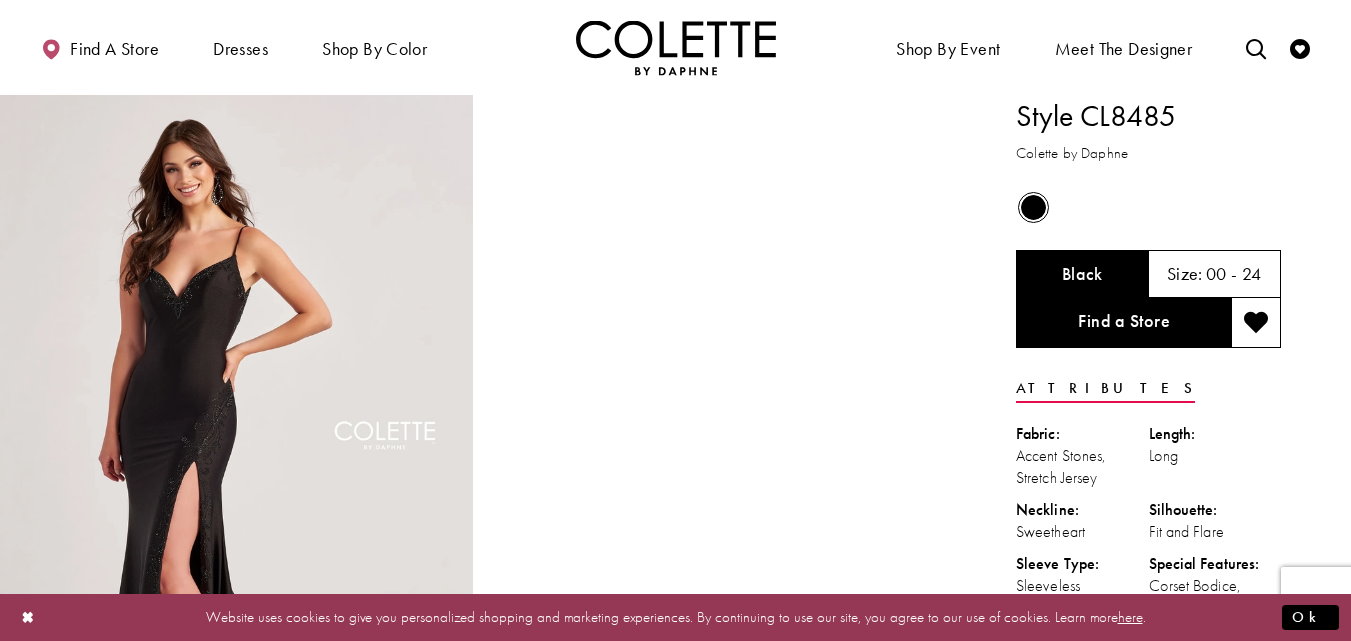 scroll, scrollTop: 0, scrollLeft: 0, axis: both 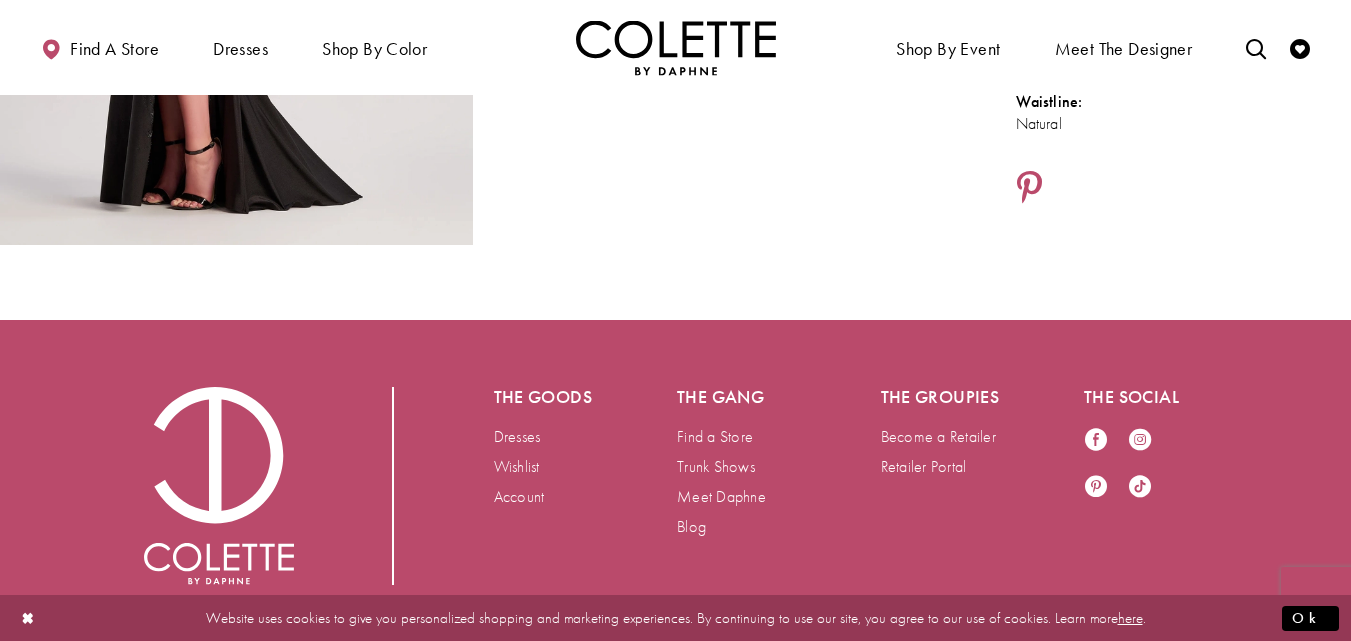 click on "Style CL8485
Colette by Daphne
Out of Stock
Black
Size:
00 - 24" at bounding box center [1153, -110] 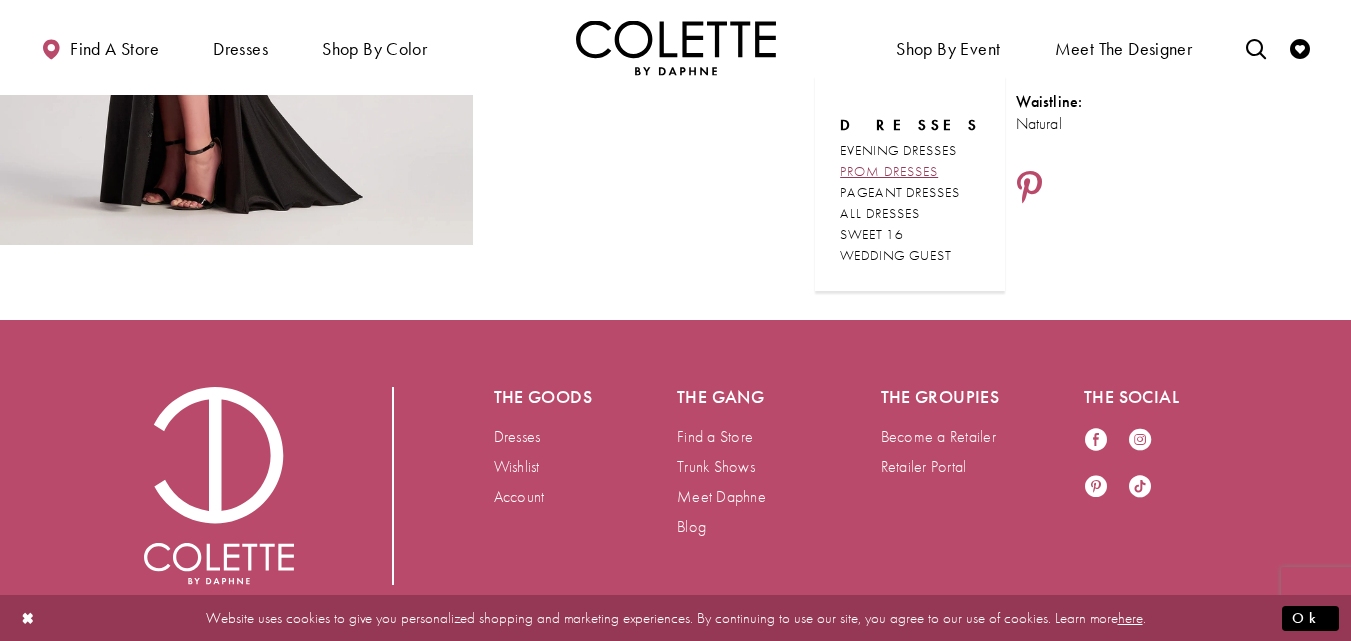 click on "PROM DRESSES" at bounding box center [889, 171] 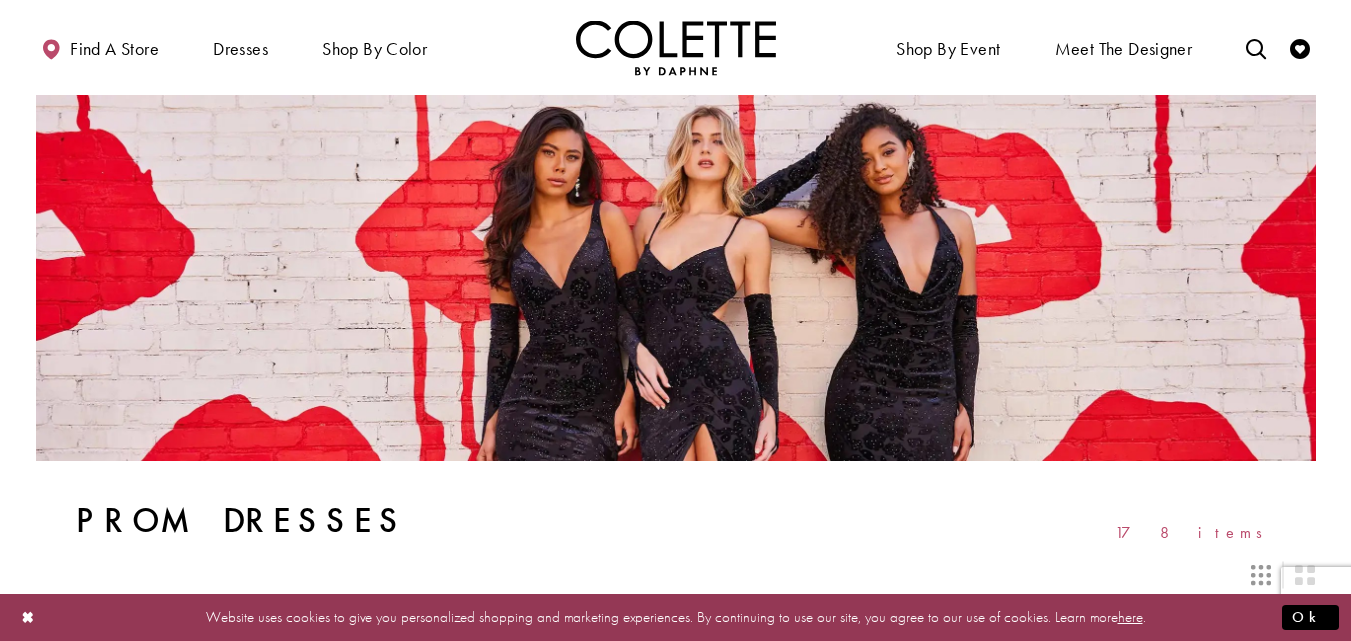 scroll, scrollTop: 0, scrollLeft: 0, axis: both 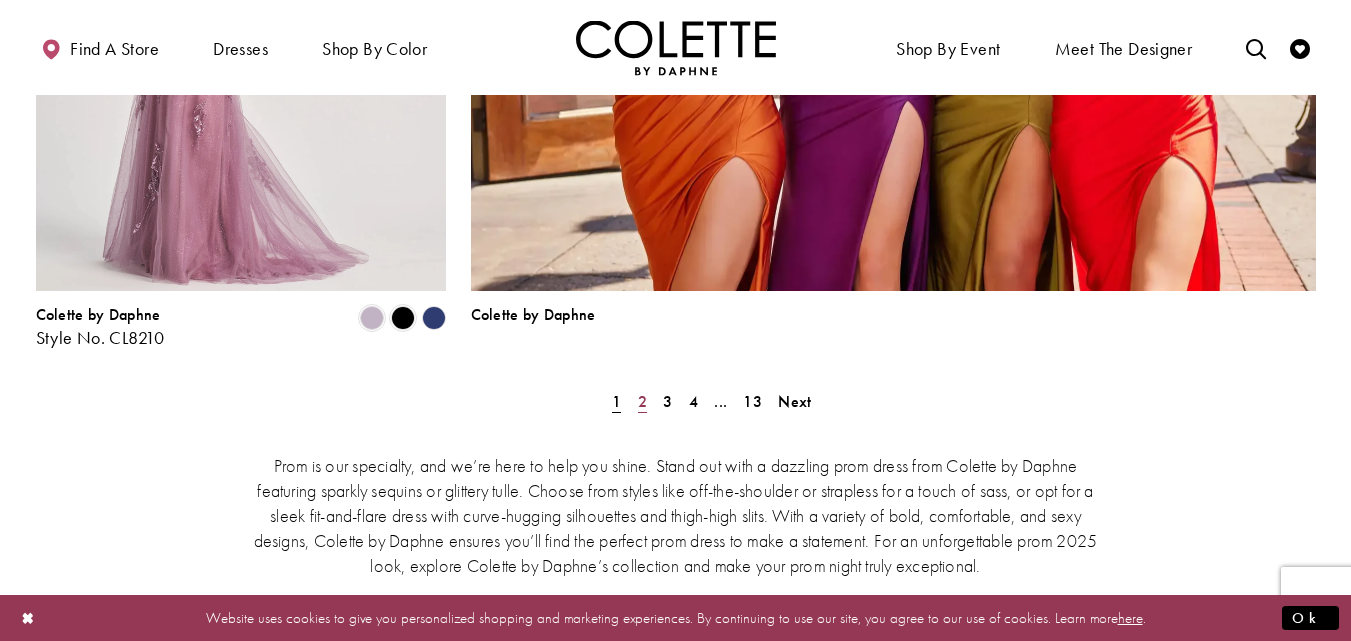 click on "2" at bounding box center [642, 401] 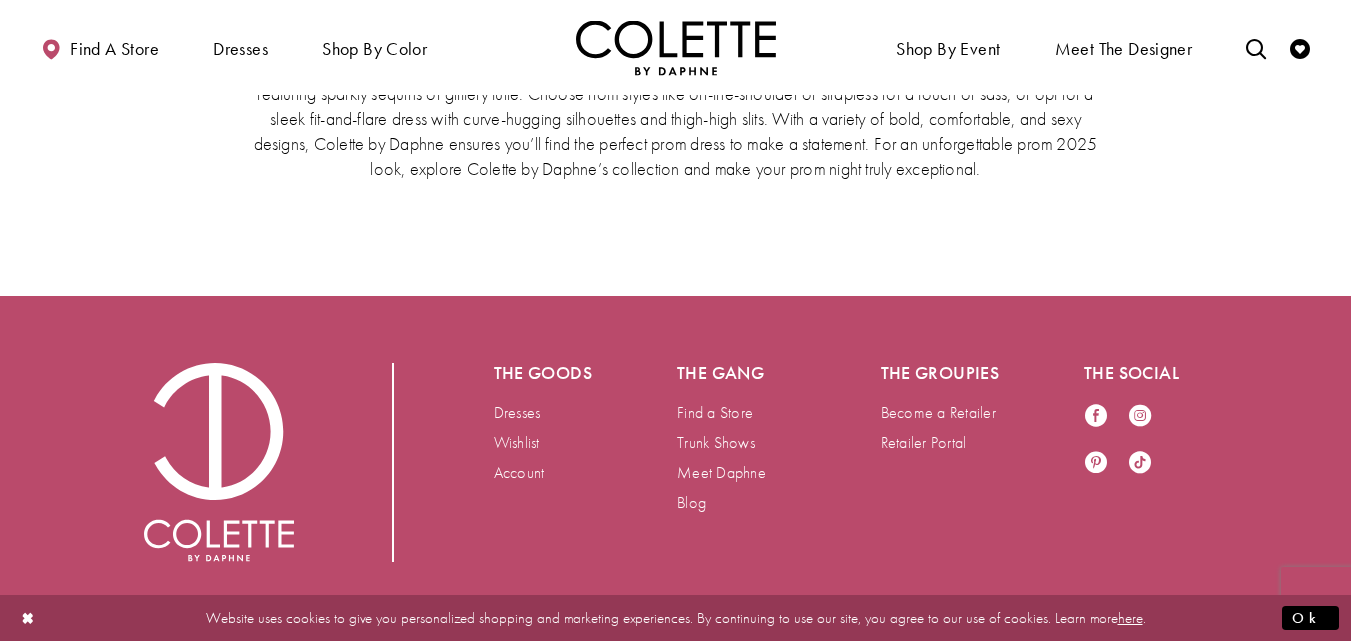 scroll, scrollTop: 513, scrollLeft: 0, axis: vertical 